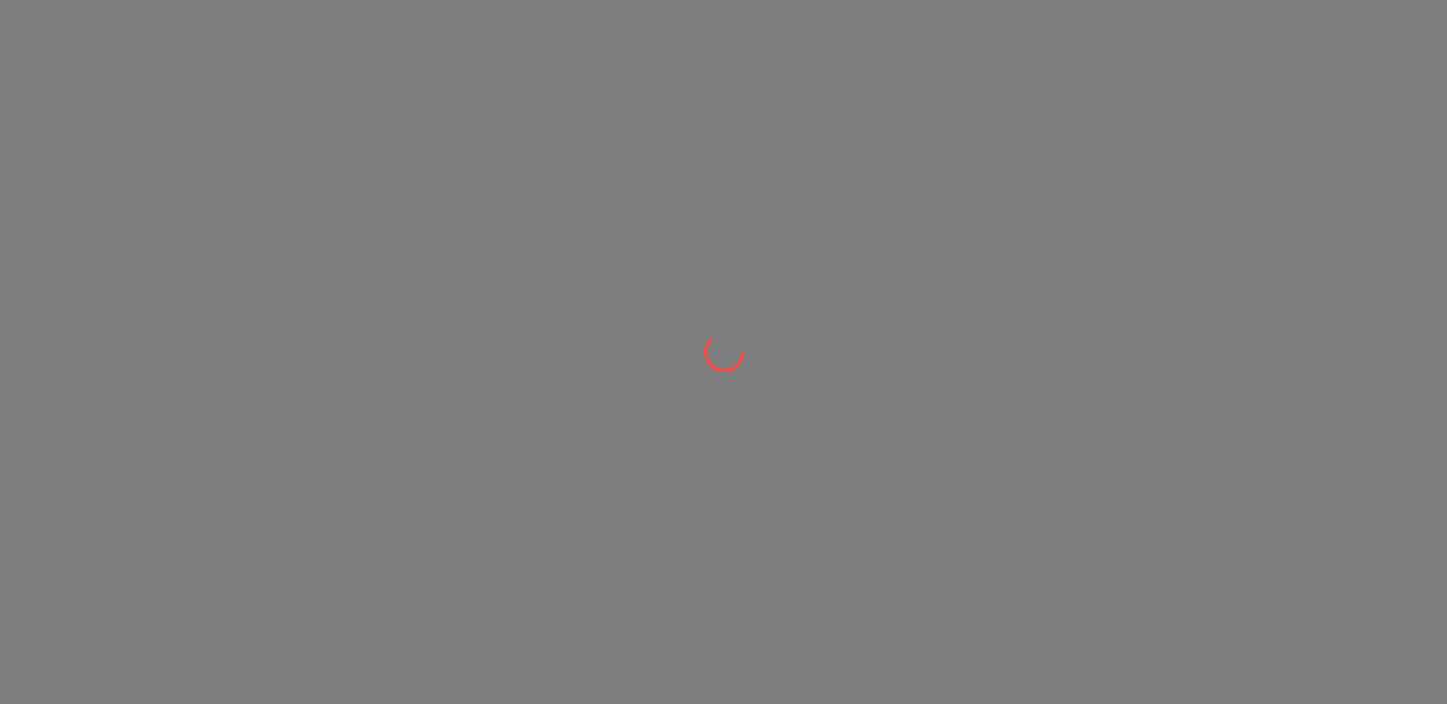 scroll, scrollTop: 0, scrollLeft: 0, axis: both 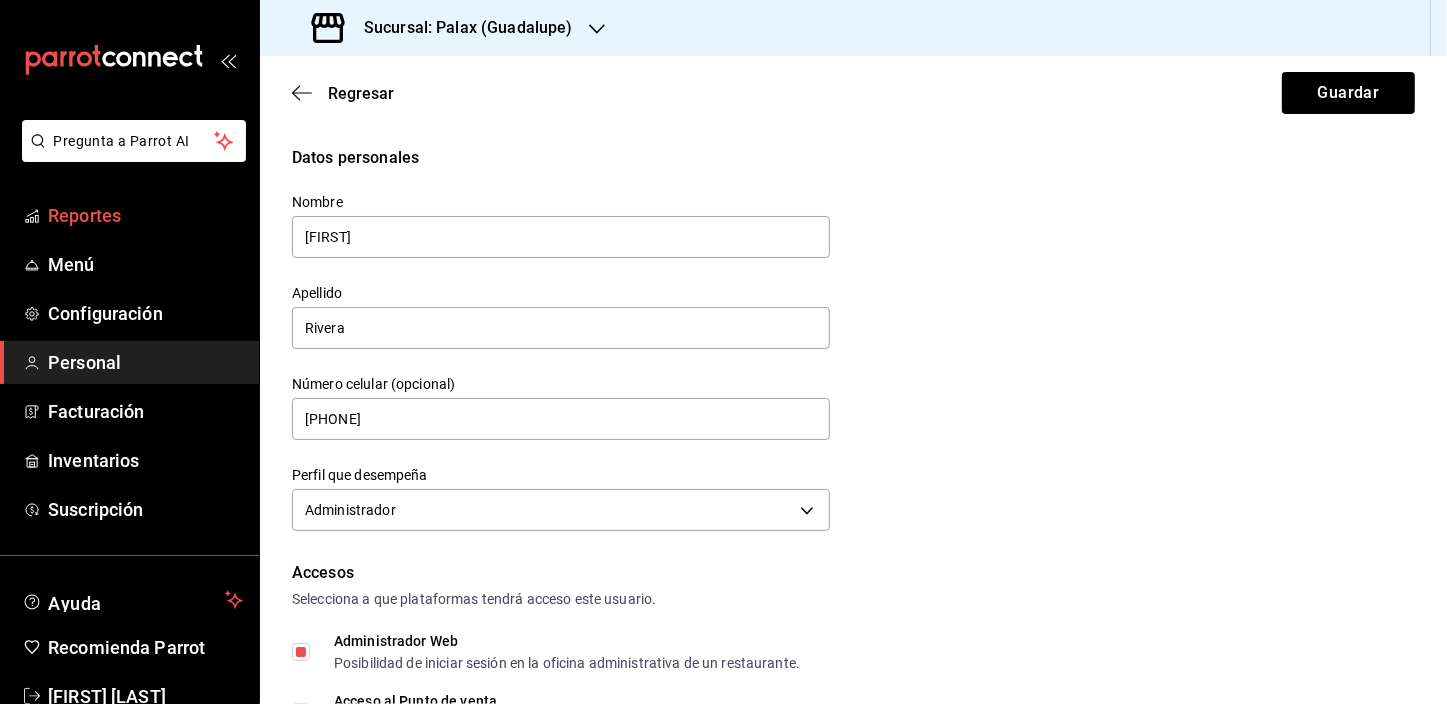 click on "Reportes" at bounding box center [145, 215] 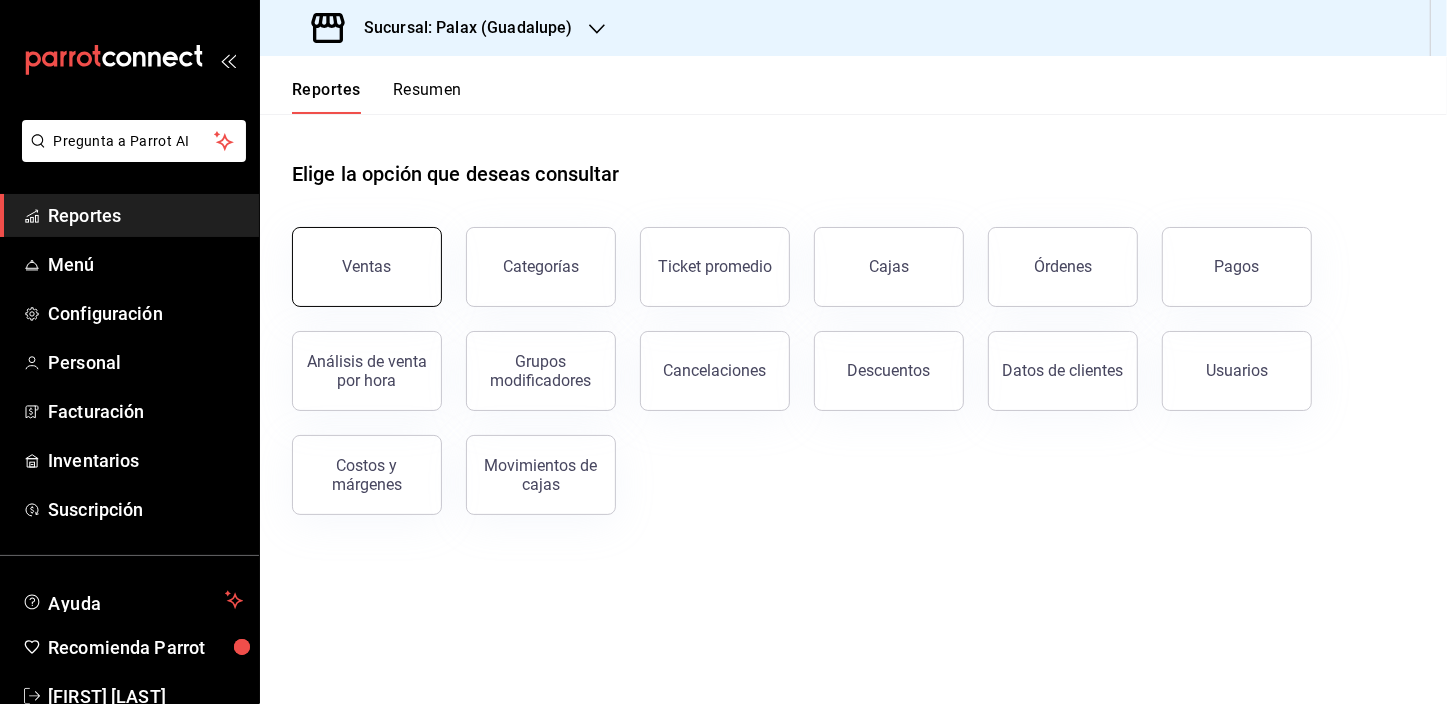 click on "Ventas" at bounding box center [367, 267] 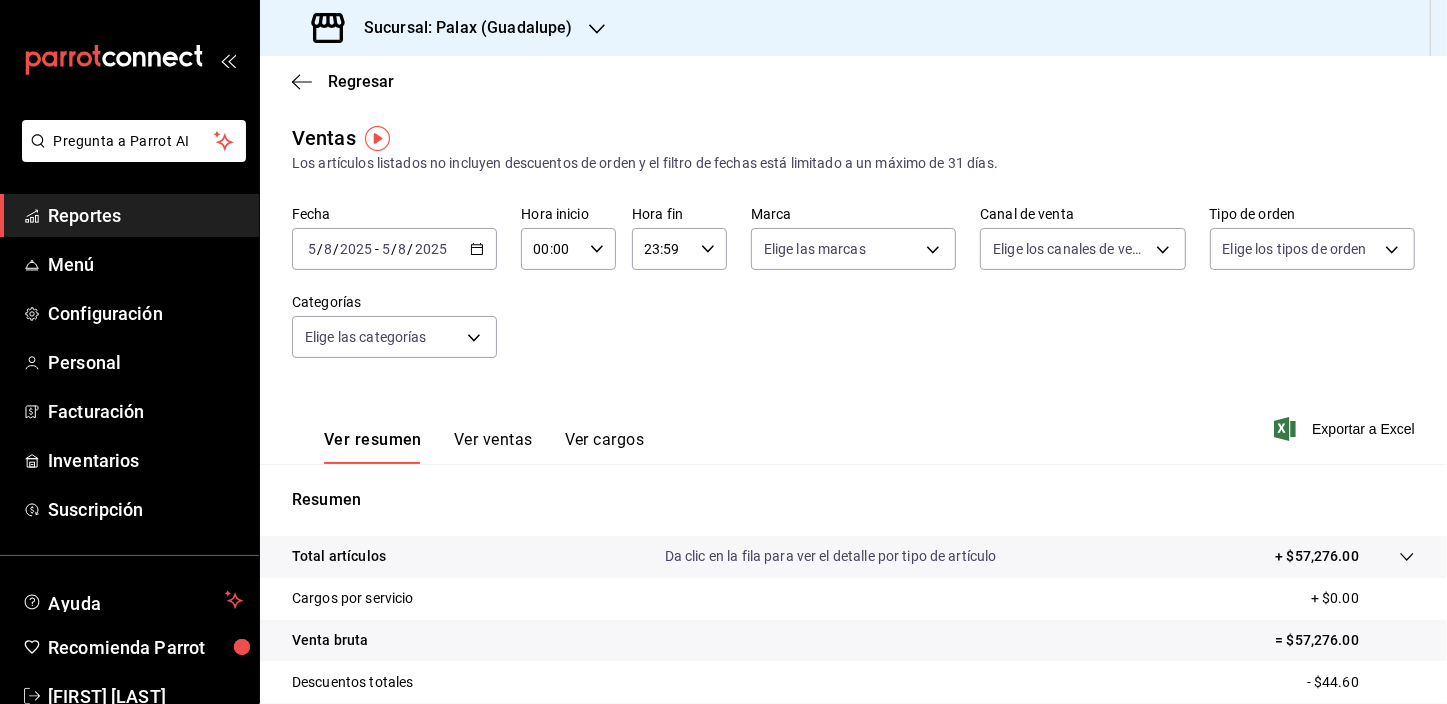 click on "00:00" at bounding box center [551, 249] 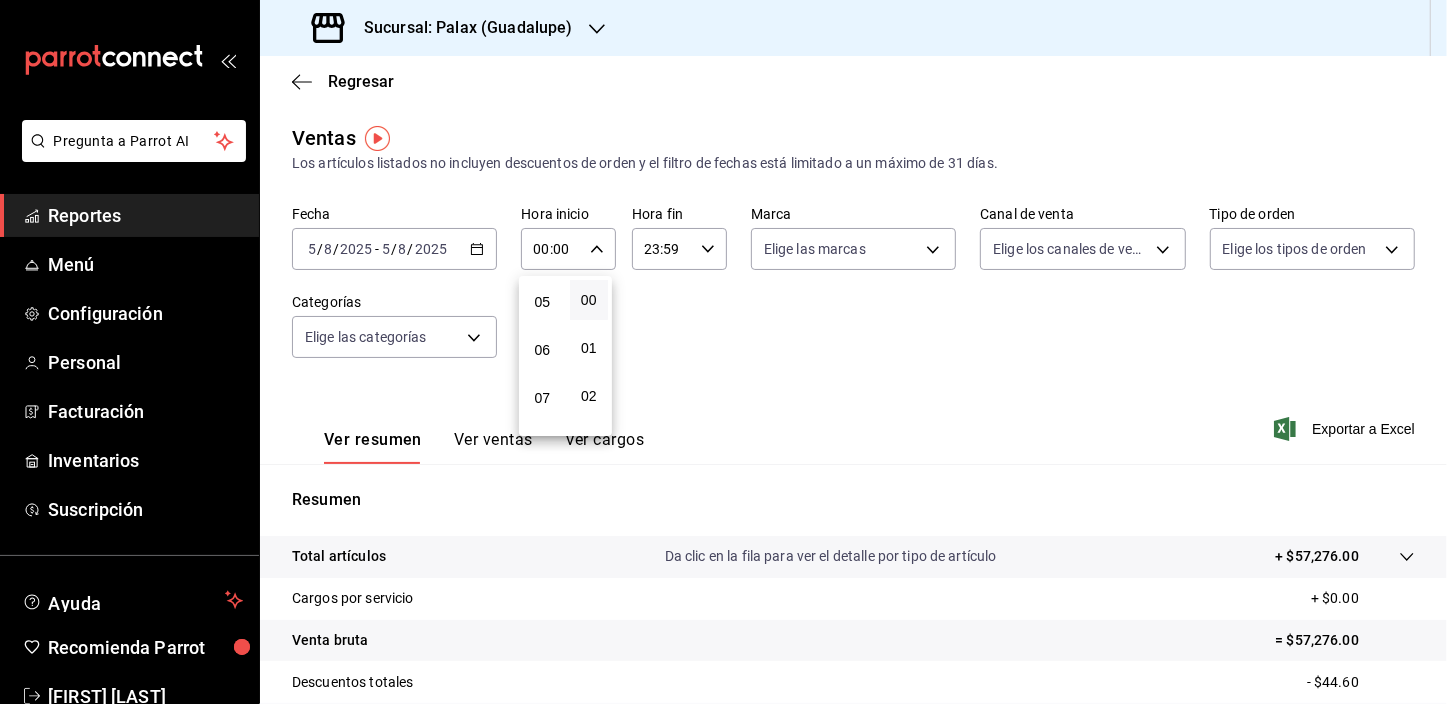 scroll, scrollTop: 272, scrollLeft: 0, axis: vertical 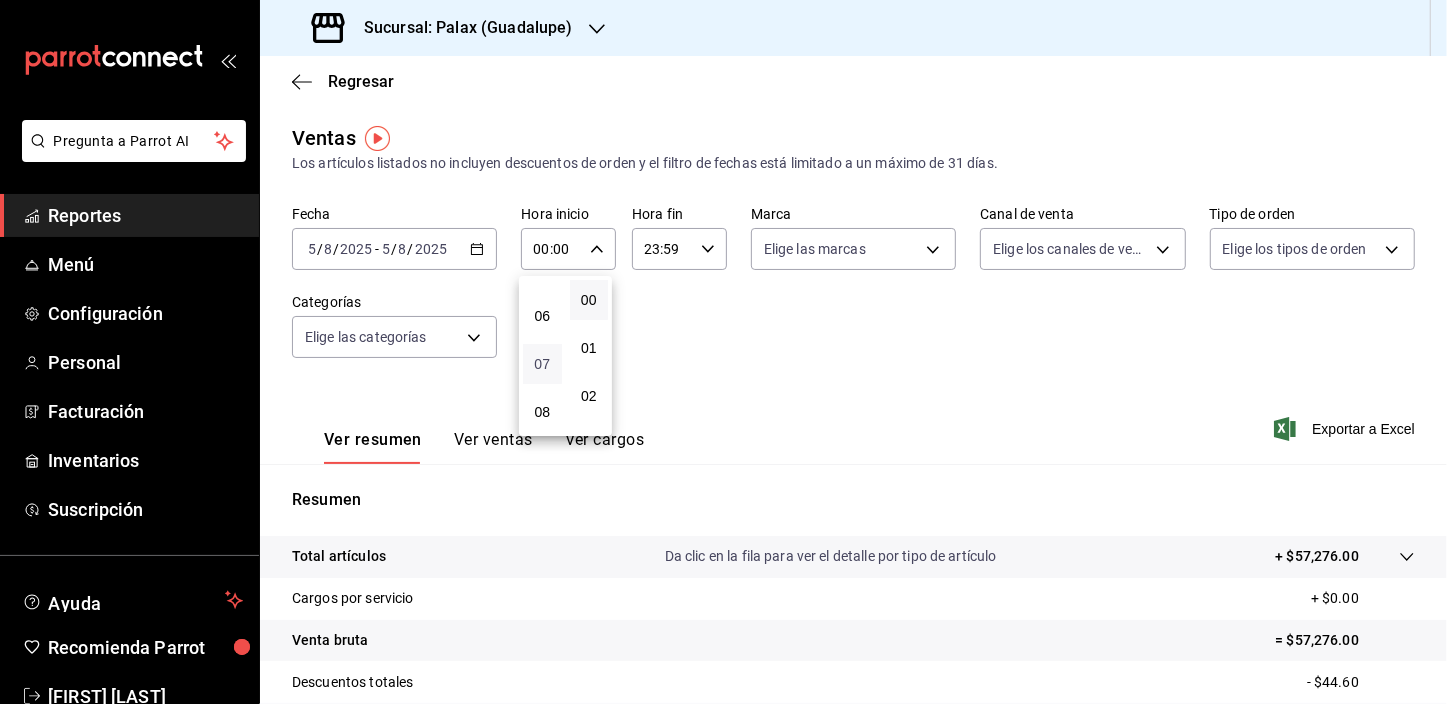click on "07" at bounding box center (542, 364) 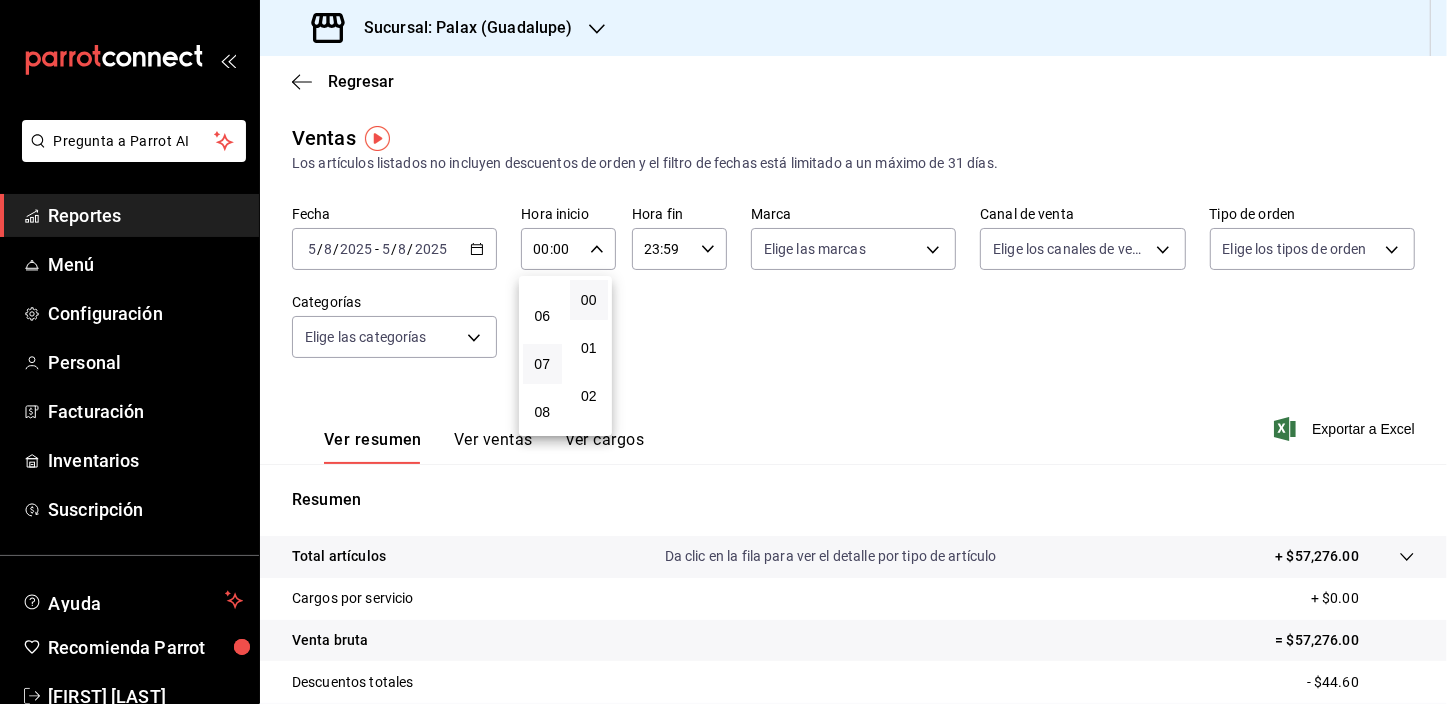 type on "07:00" 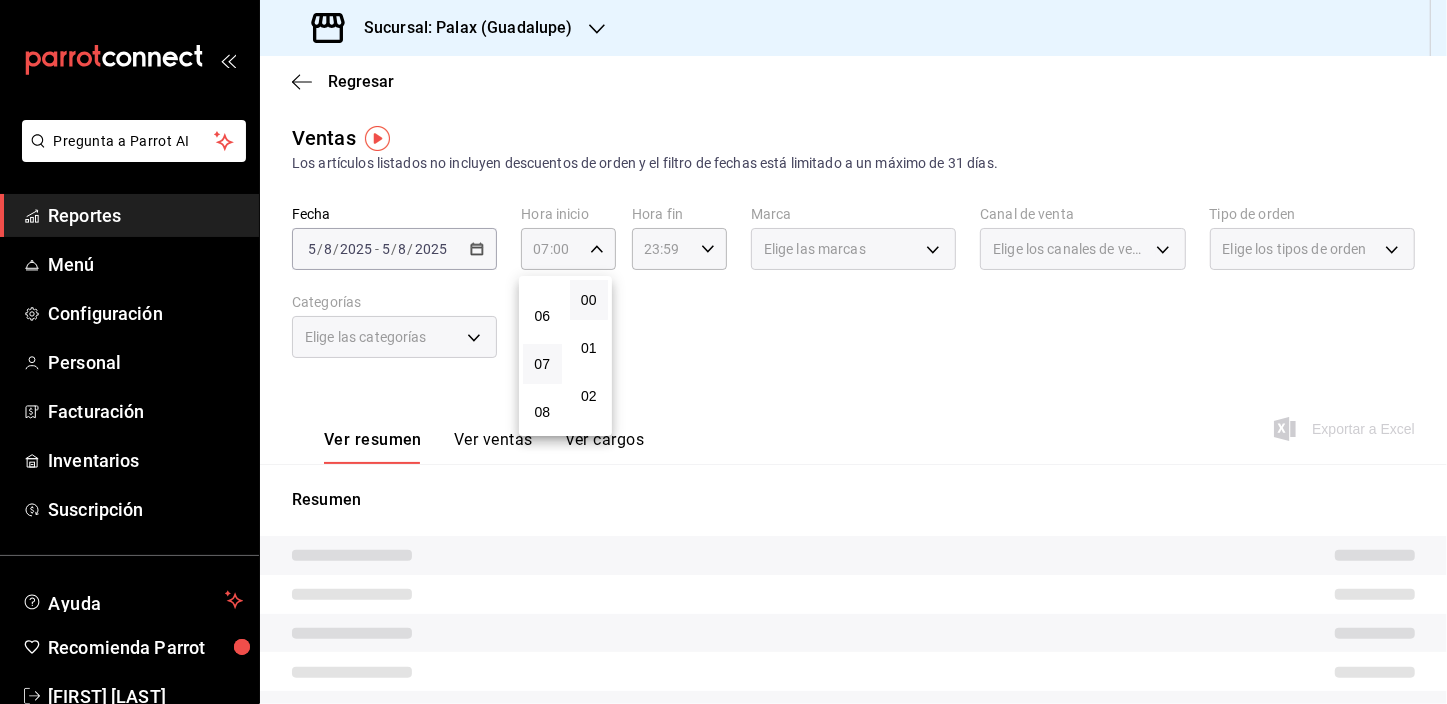 click at bounding box center (723, 352) 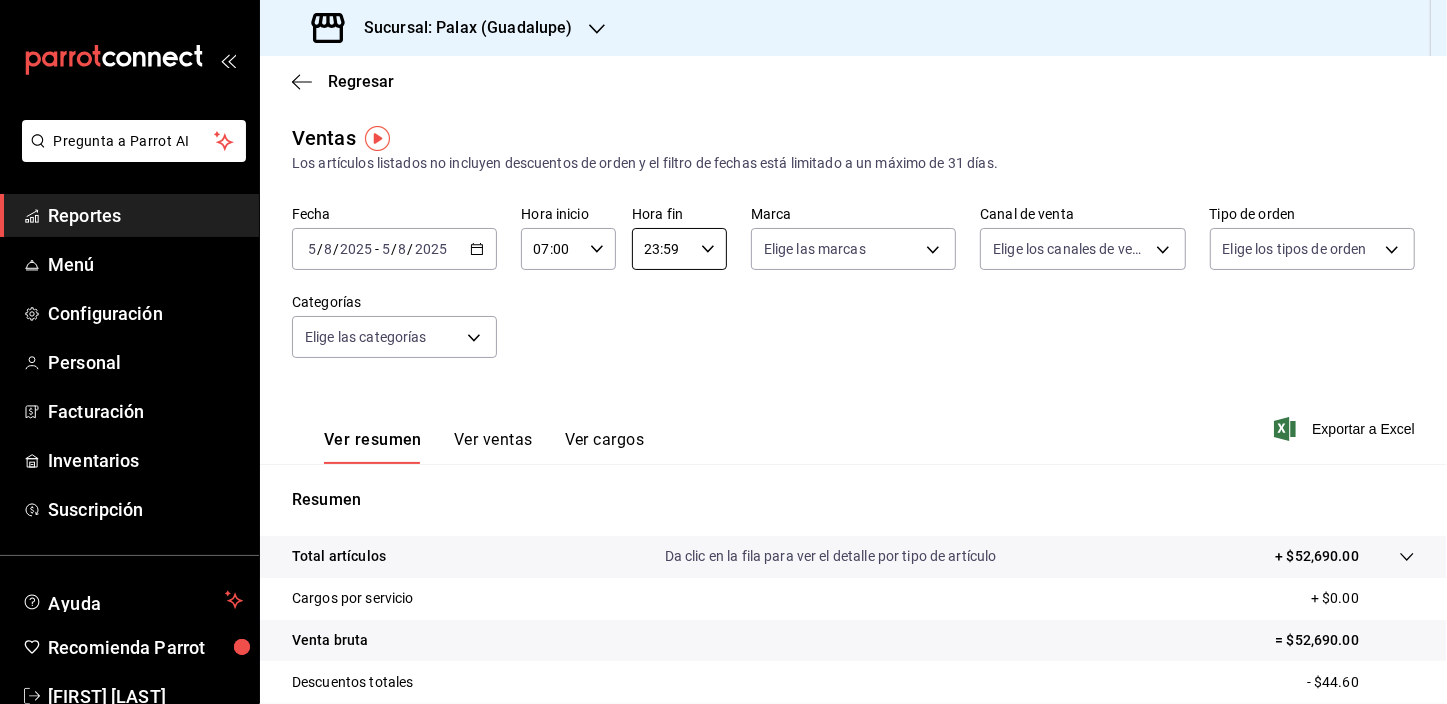 click on "23:59" at bounding box center (662, 249) 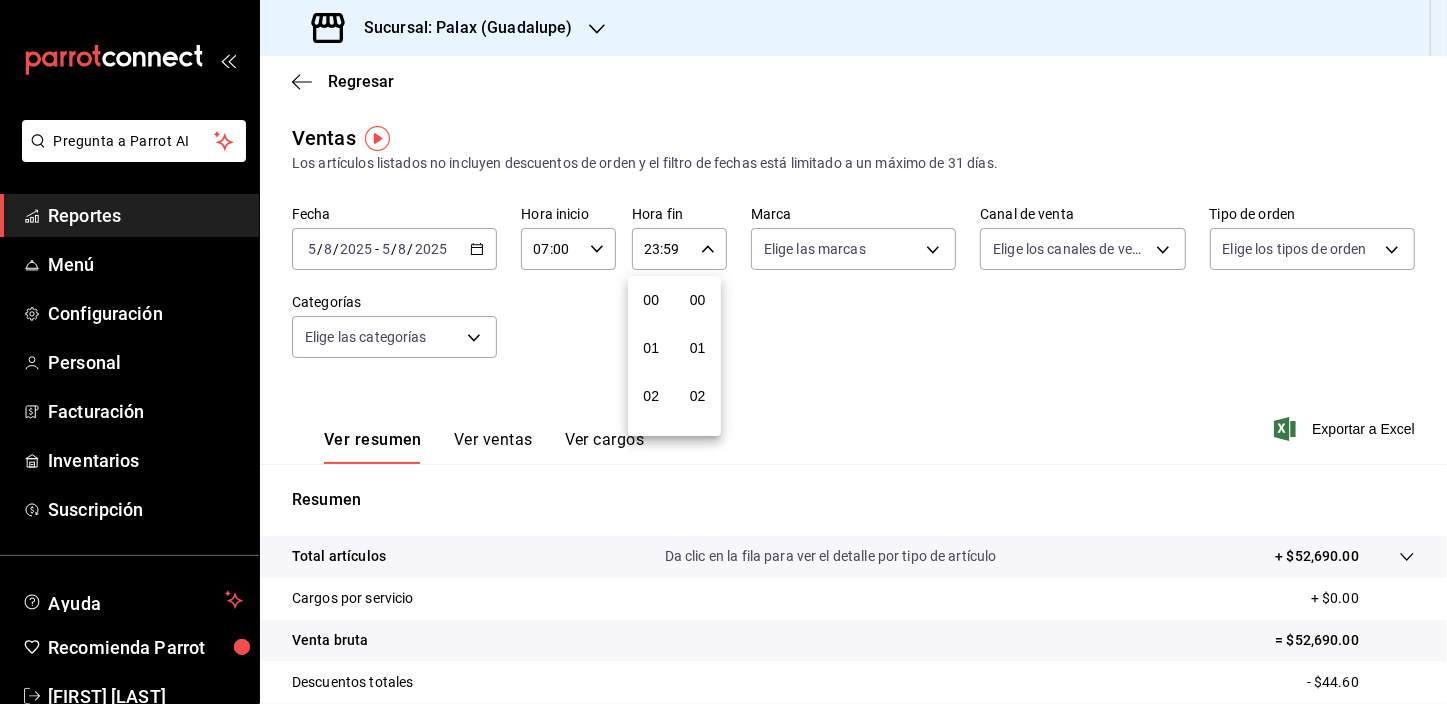 scroll, scrollTop: 1000, scrollLeft: 0, axis: vertical 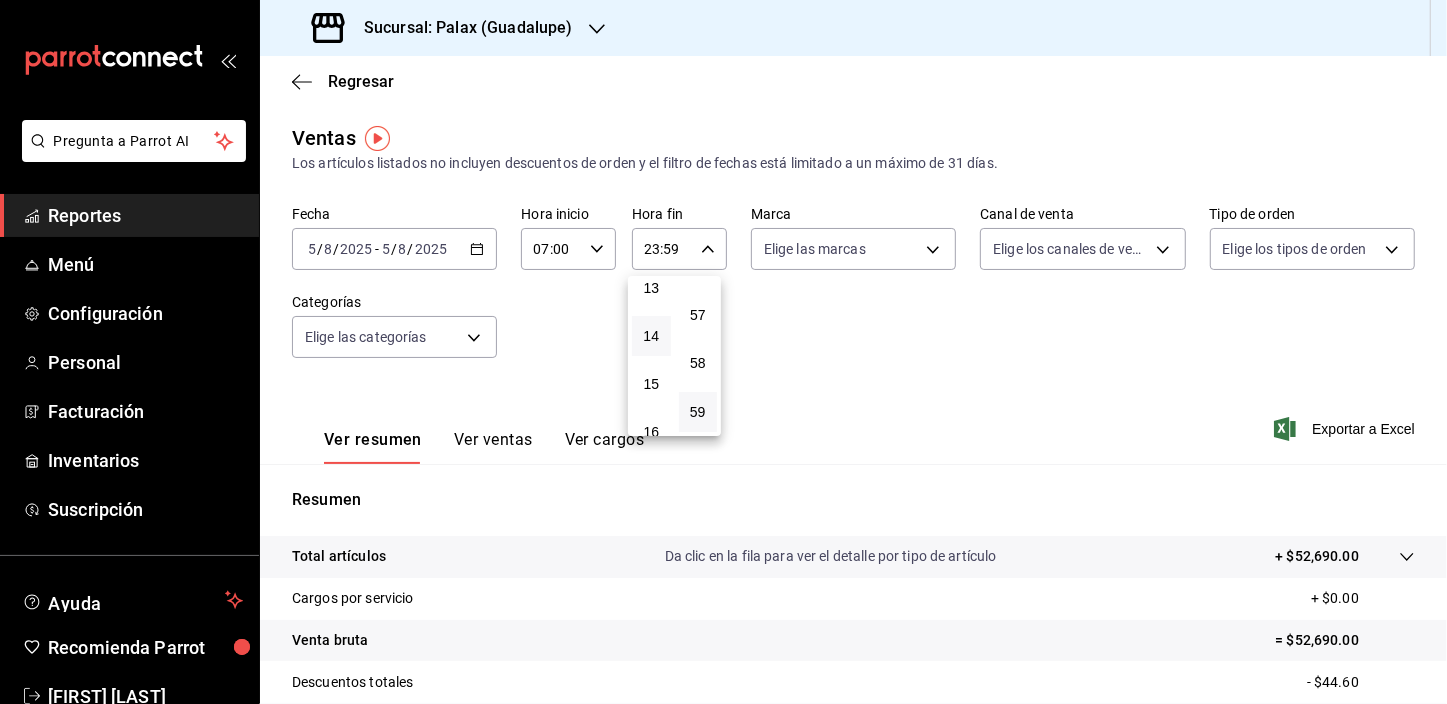 click on "14" at bounding box center [651, 336] 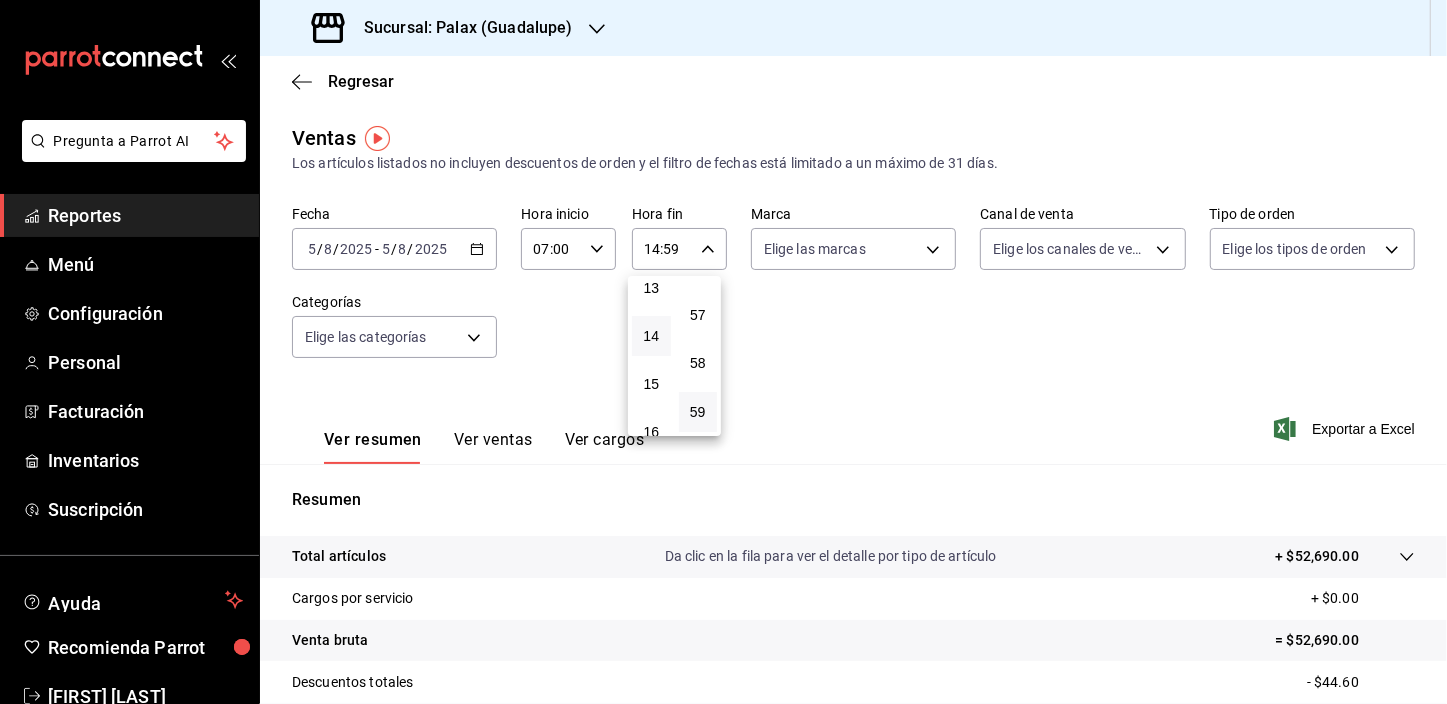 click at bounding box center (723, 352) 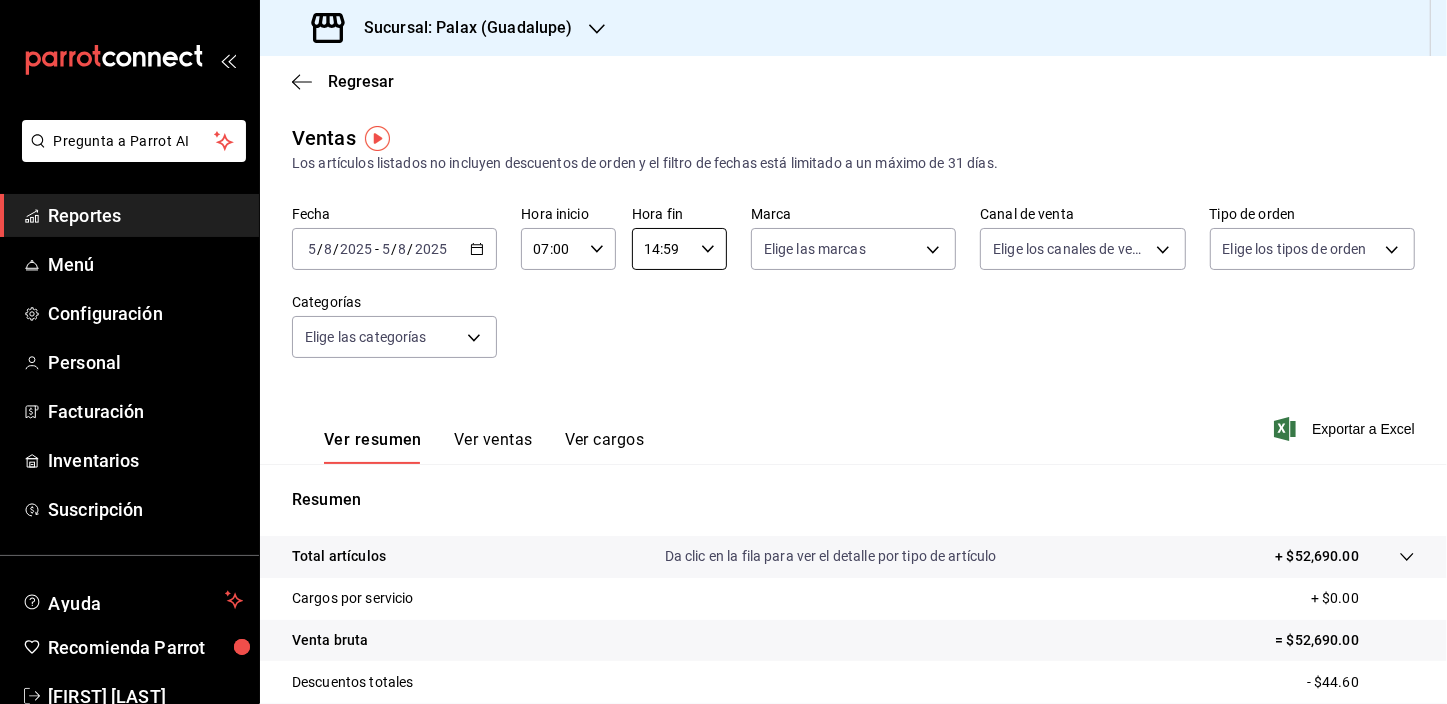 click on "Ver ventas" at bounding box center [493, 447] 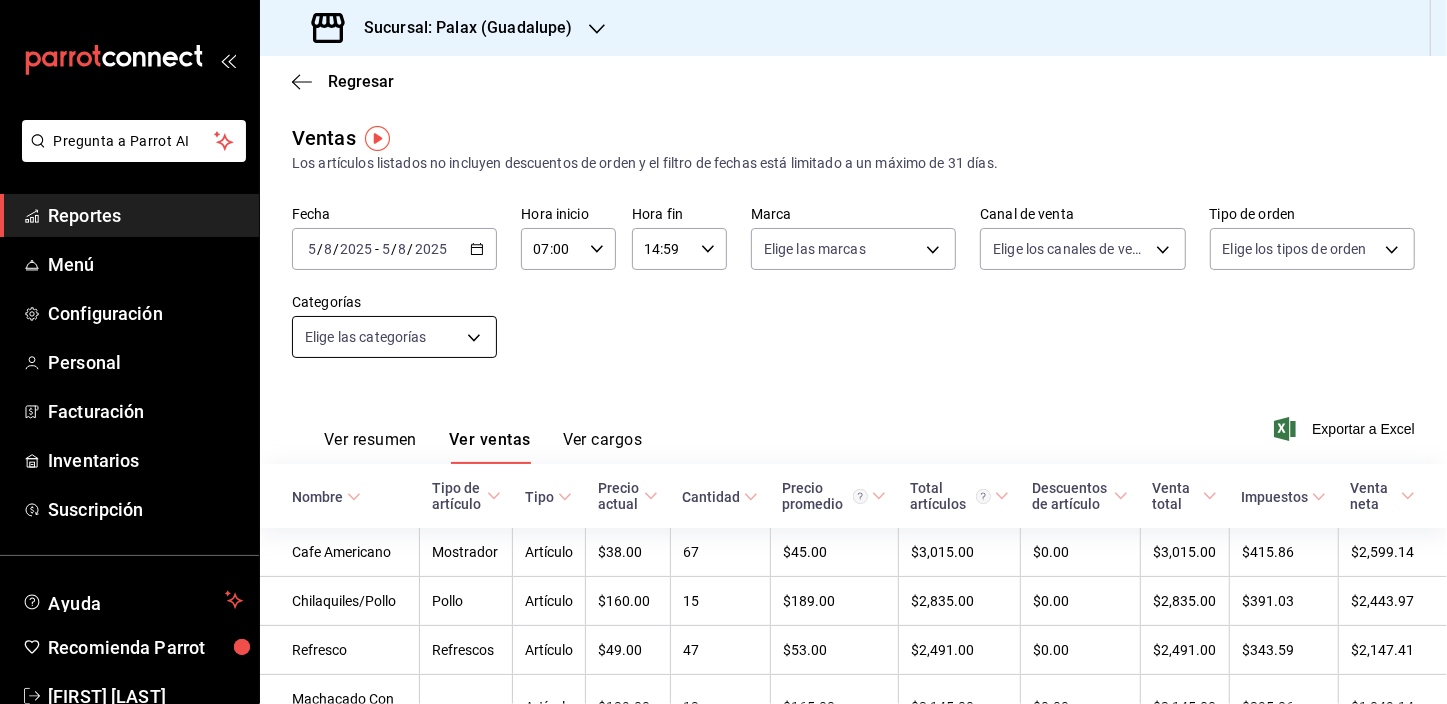 click on "Sucursal: Palax ([CITY]) Regresar Ventas Los artículos listados no incluyen descuentos de orden y el filtro de fechas está limitado a un máximo de 31 días. Fecha [DATE] [DATE] - [DATE] [DATE] Hora inicio [TIME] Hora inicio Hora fin [TIME] Hora fin Marca Elige las marcas Canal de venta Elige los canales de venta Tipo de orden Elige los tipos de orden Categorías Elige las categorías Ver resumen Ver ventas Ver cargos Exportar a Excel Nombre Tipo de artículo Tipo Precio actual Cantidad Precio promedio   Total artículos   Descuentos de artículo Venta total Impuestos Venta neta Cafe Americano Mostrador Artículo $[PRICE] [NUMBER] $[PRICE] $[PRICE] $[PRICE] $[PRICE] $[PRICE] Chilaquiles/Pollo Pollo Artículo $[PRICE] [NUMBER] $[PRICE] $[PRICE] $[PRICE] $[PRICE] $[PRICE] Refresco Refrescos Artículo $[PRICE] [NUMBER]" at bounding box center (723, 352) 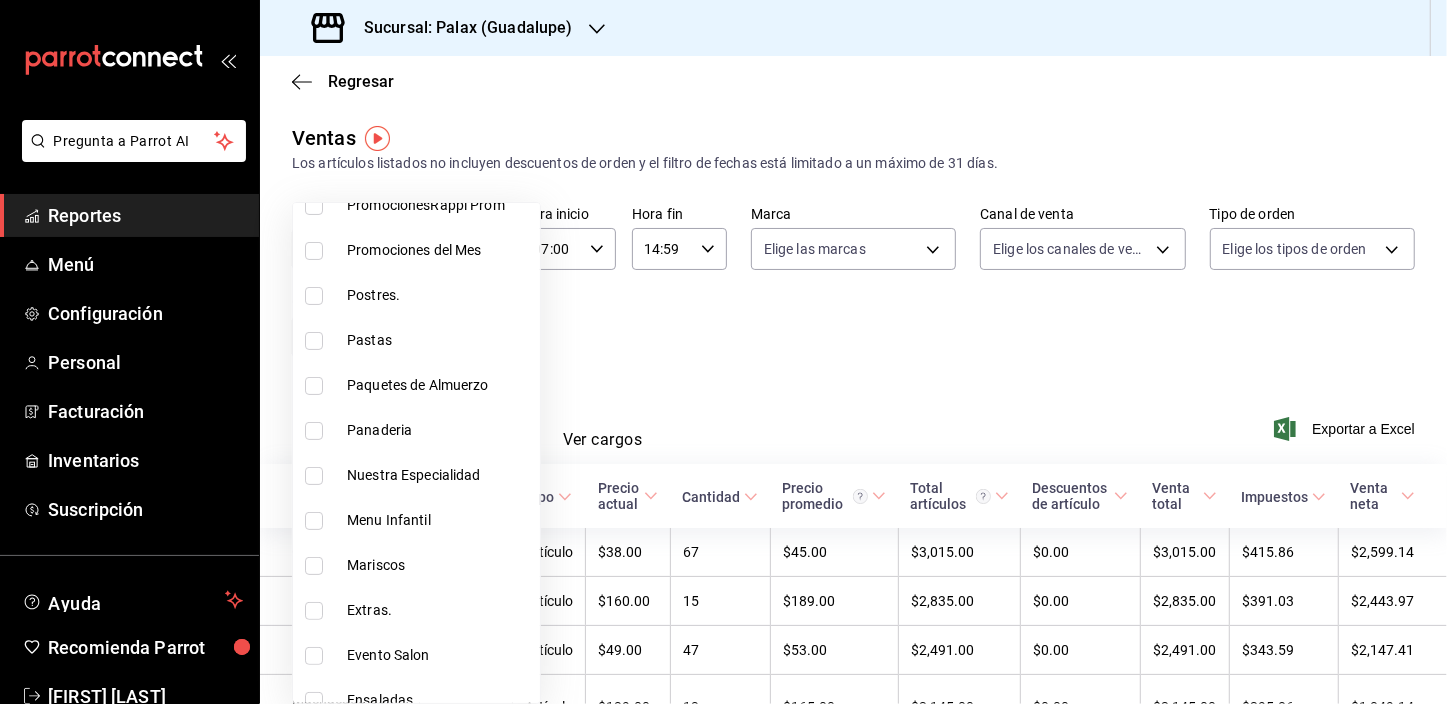 scroll, scrollTop: 272, scrollLeft: 0, axis: vertical 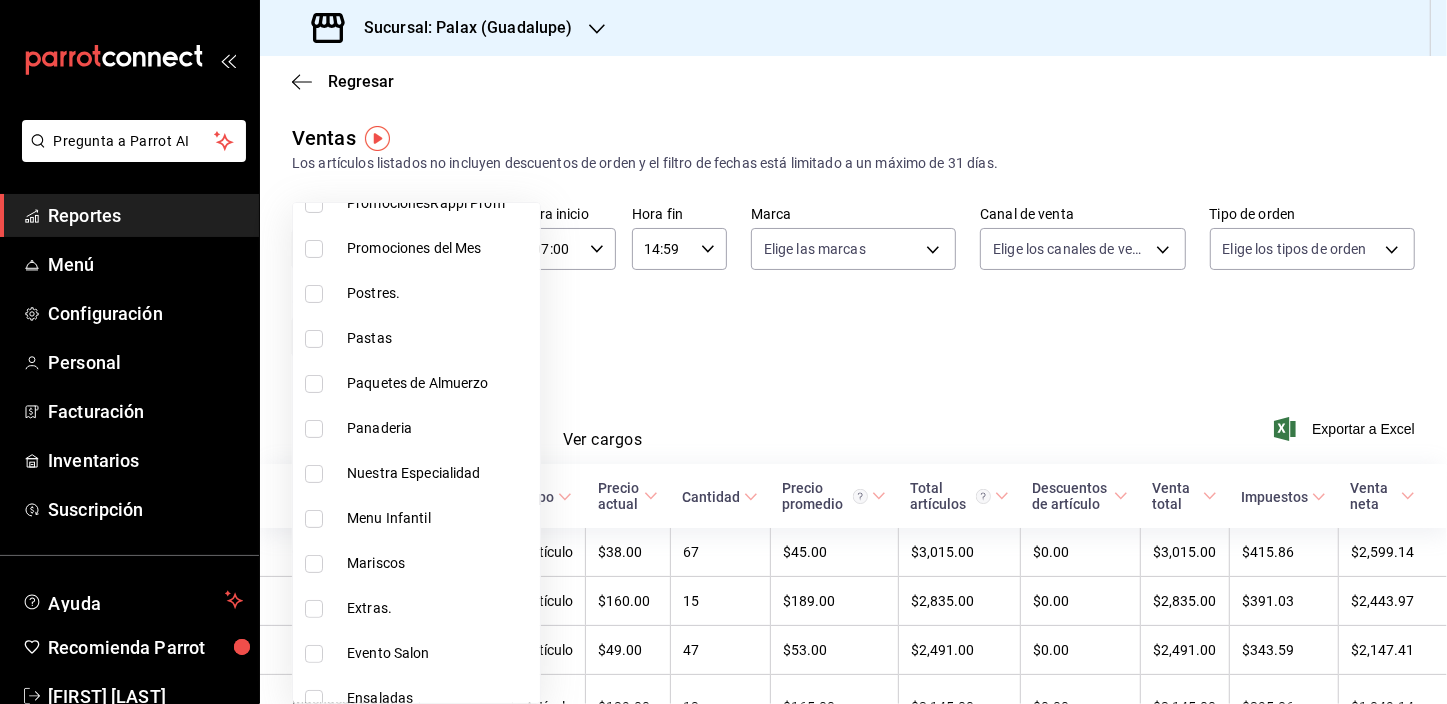 click at bounding box center (314, 429) 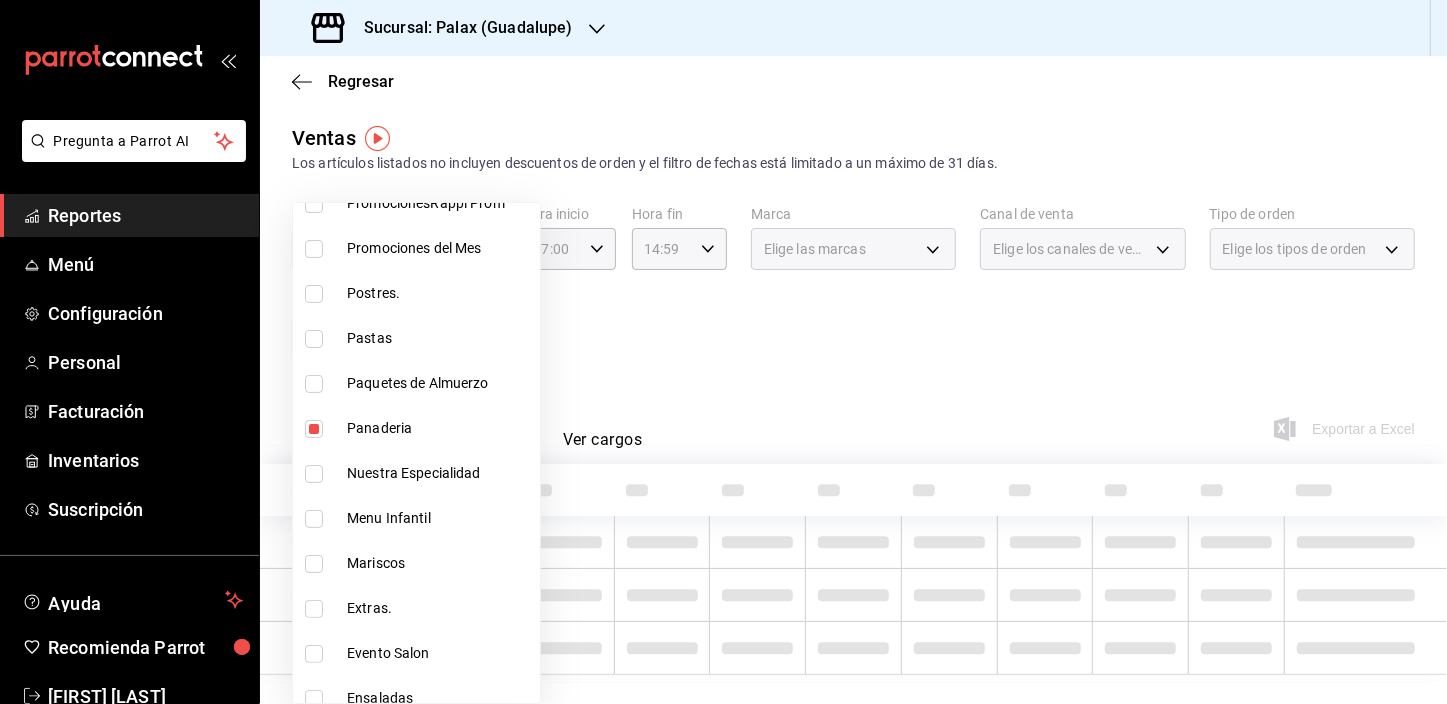 click at bounding box center (723, 352) 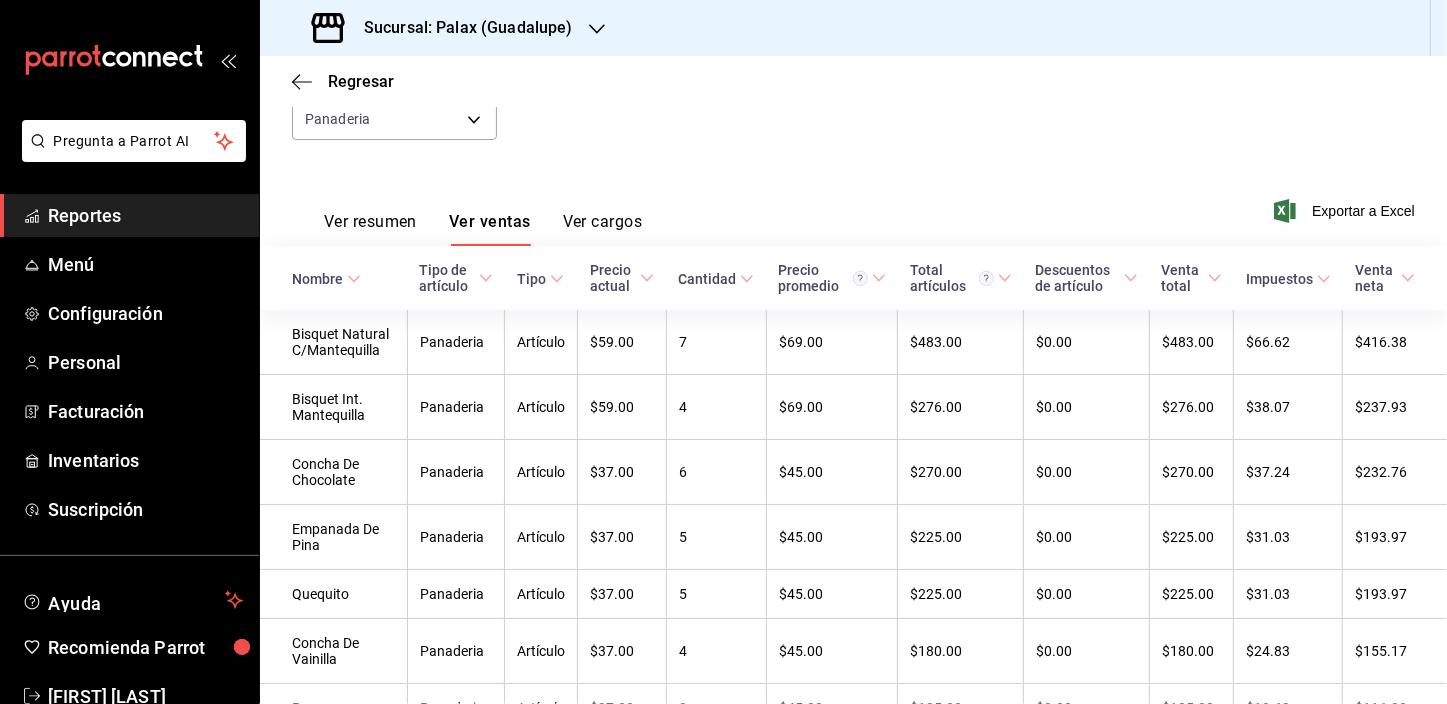 scroll, scrollTop: 0, scrollLeft: 0, axis: both 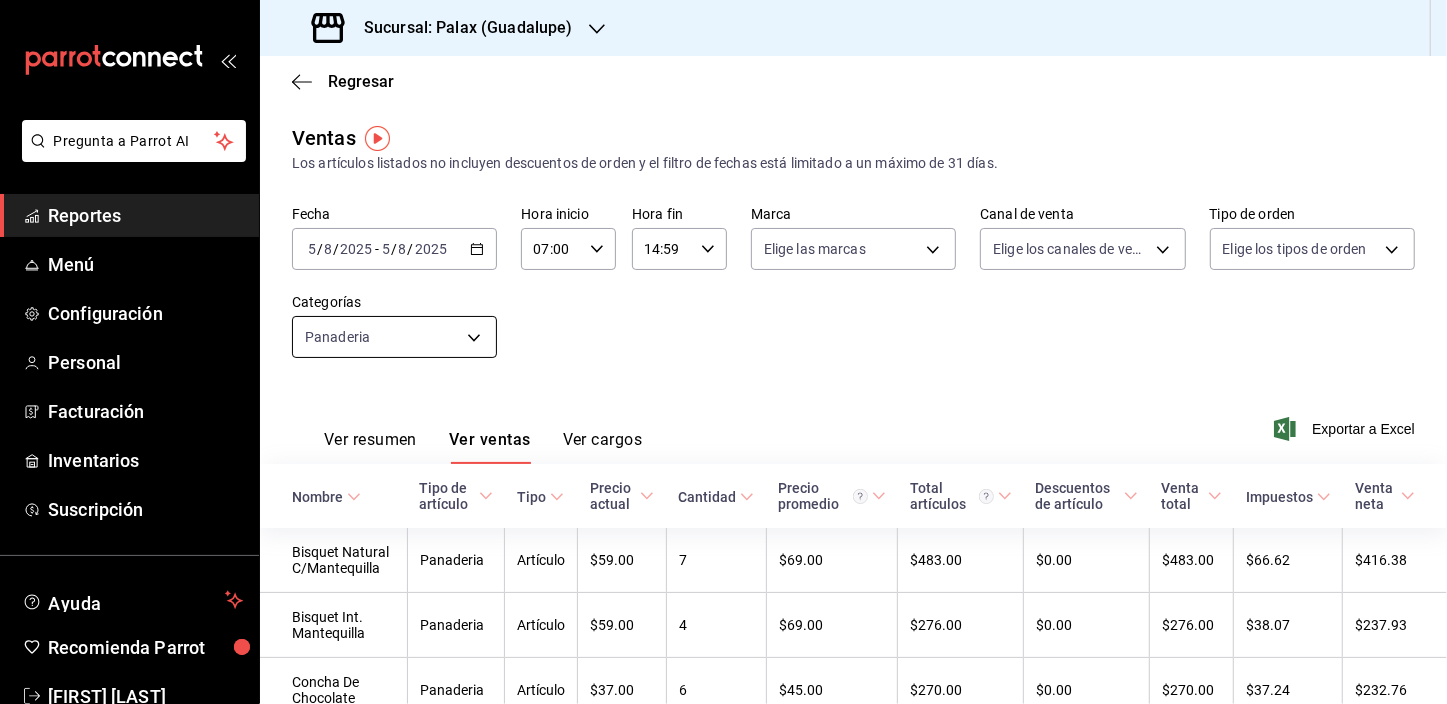 click on "Sucursal: Palax ([CITY]) Regresar Ventas Los artículos listados no incluyen descuentos de orden y el filtro de fechas está limitado a un máximo de 31 días. Fecha [DATE] [DATE] - [DATE] [DATE] Hora inicio [TIME] Hora inicio Hora fin [TIME] Hora fin Marca Elige las marcas Canal de venta Elige los canales de venta Tipo de orden Elige los tipos de orden Categorías Panaderia 90d14028-a2c9-4fb8-b762-41d9ea373592 Ver resumen Ver ventas Ver cargos Exportar a Excel Nombre Tipo de artículo Tipo Precio actual Cantidad Precio promedio   Total artículos   Descuentos de artículo Venta total Impuestos Venta neta Bisquet Natural C/Mantequilla Panaderia Artículo $[PRICE] [NUMBER] $[PRICE] $[PRICE] $[PRICE] $[PRICE] $[PRICE] $[PRICE] Bisquet Int. Mantequilla Panaderia Artículo $[PRICE] [NUMBER] $[PRICE] $[PRICE] $[PRICE] $[PRICE] $[PRICE] Panaderia [NUMBER]" at bounding box center [723, 352] 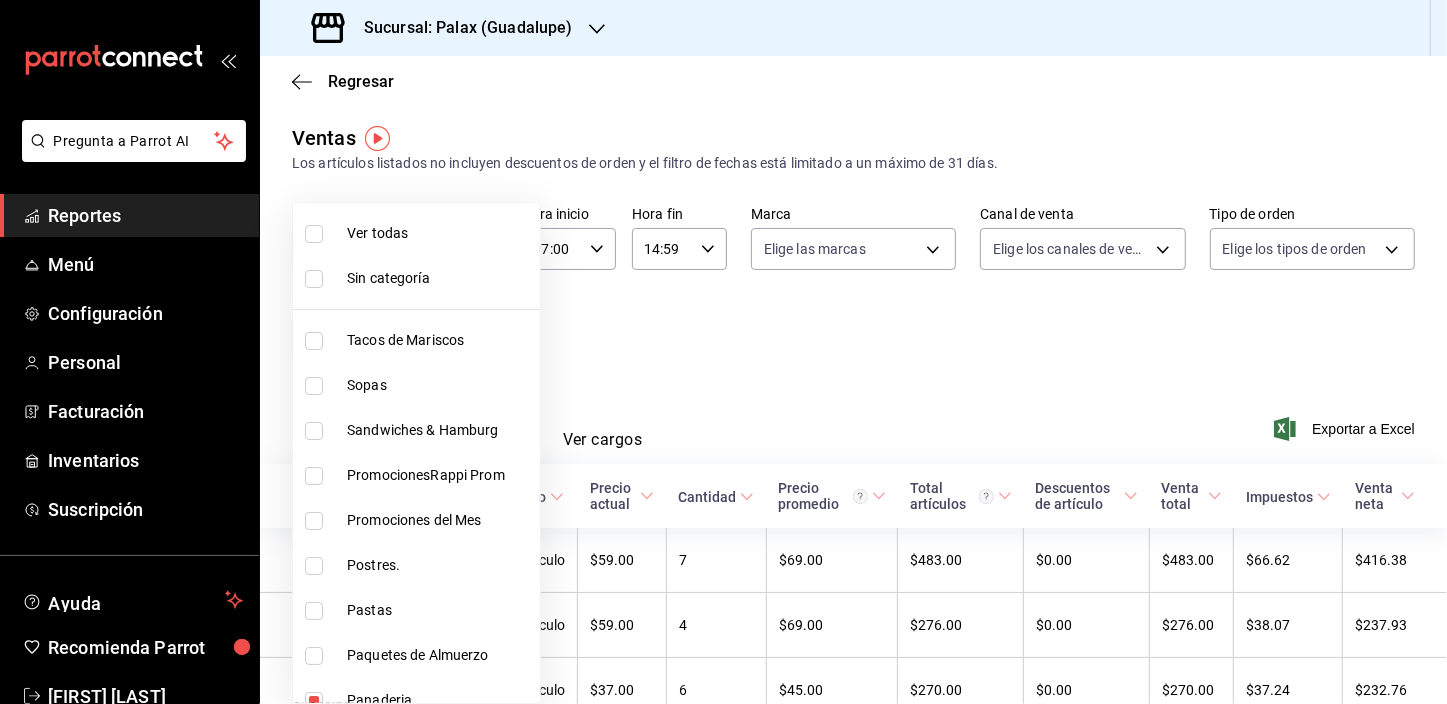 scroll, scrollTop: 363, scrollLeft: 0, axis: vertical 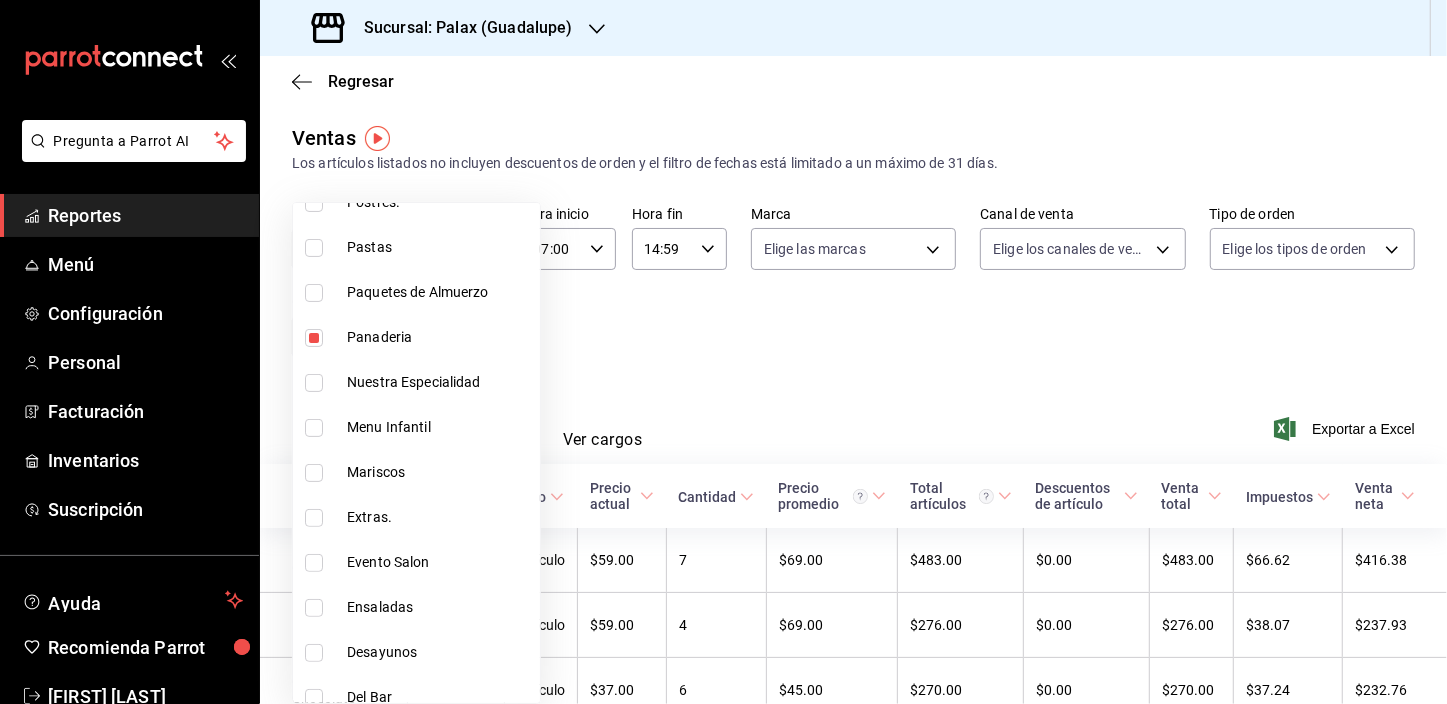 click at bounding box center (314, 338) 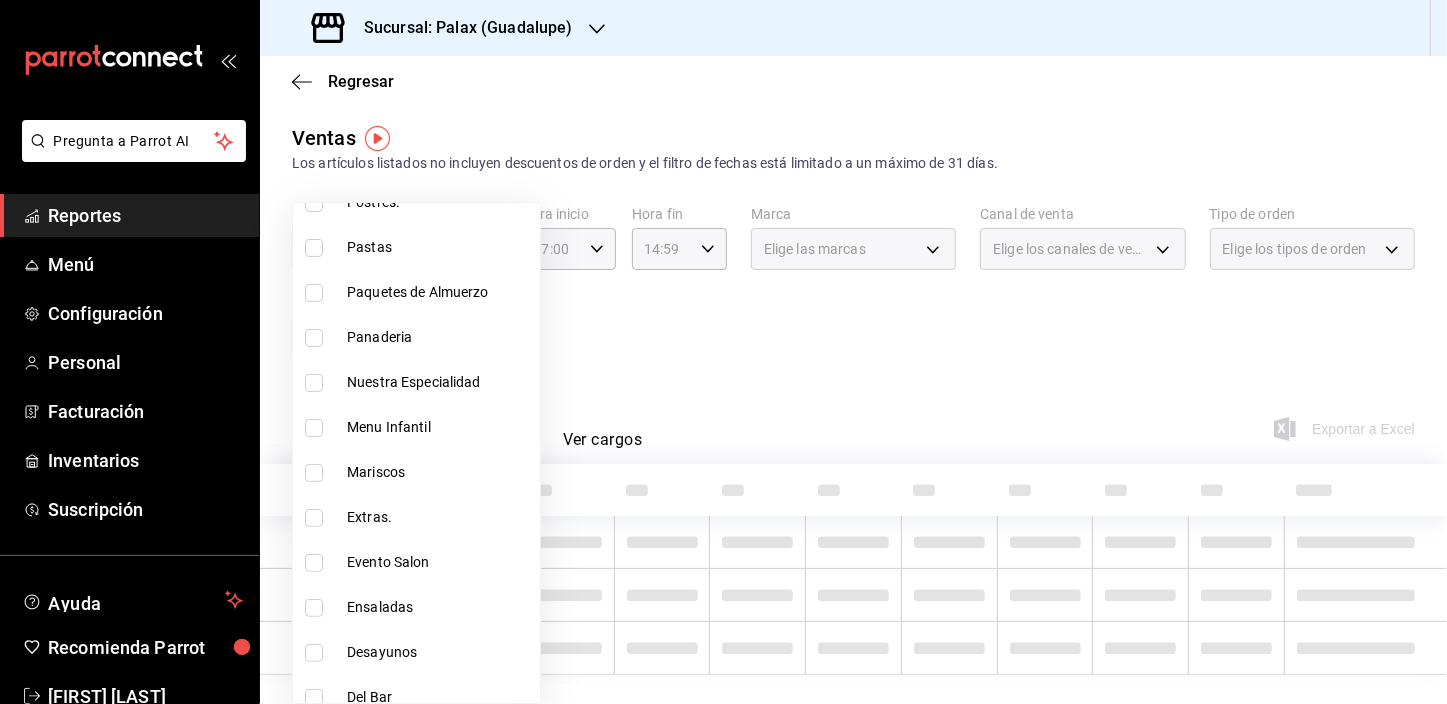 scroll, scrollTop: 454, scrollLeft: 0, axis: vertical 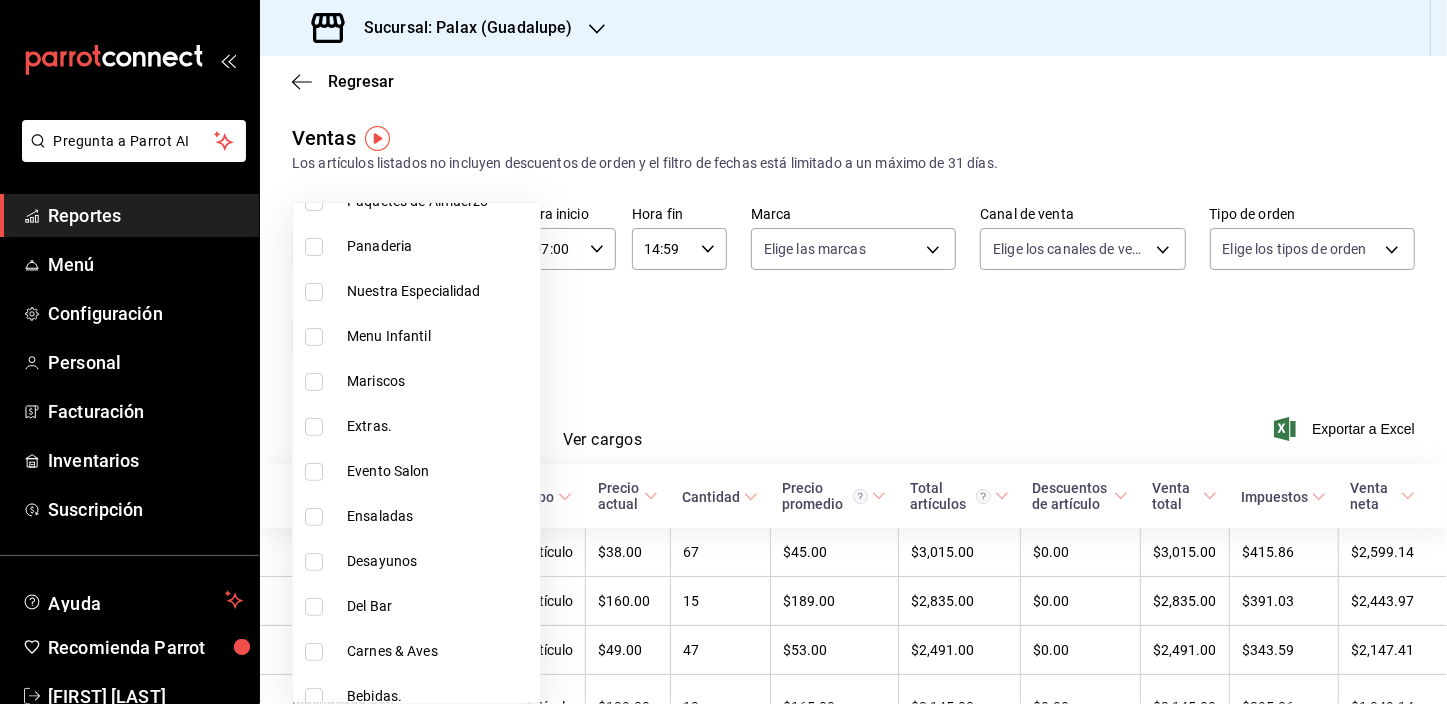 click at bounding box center (314, 607) 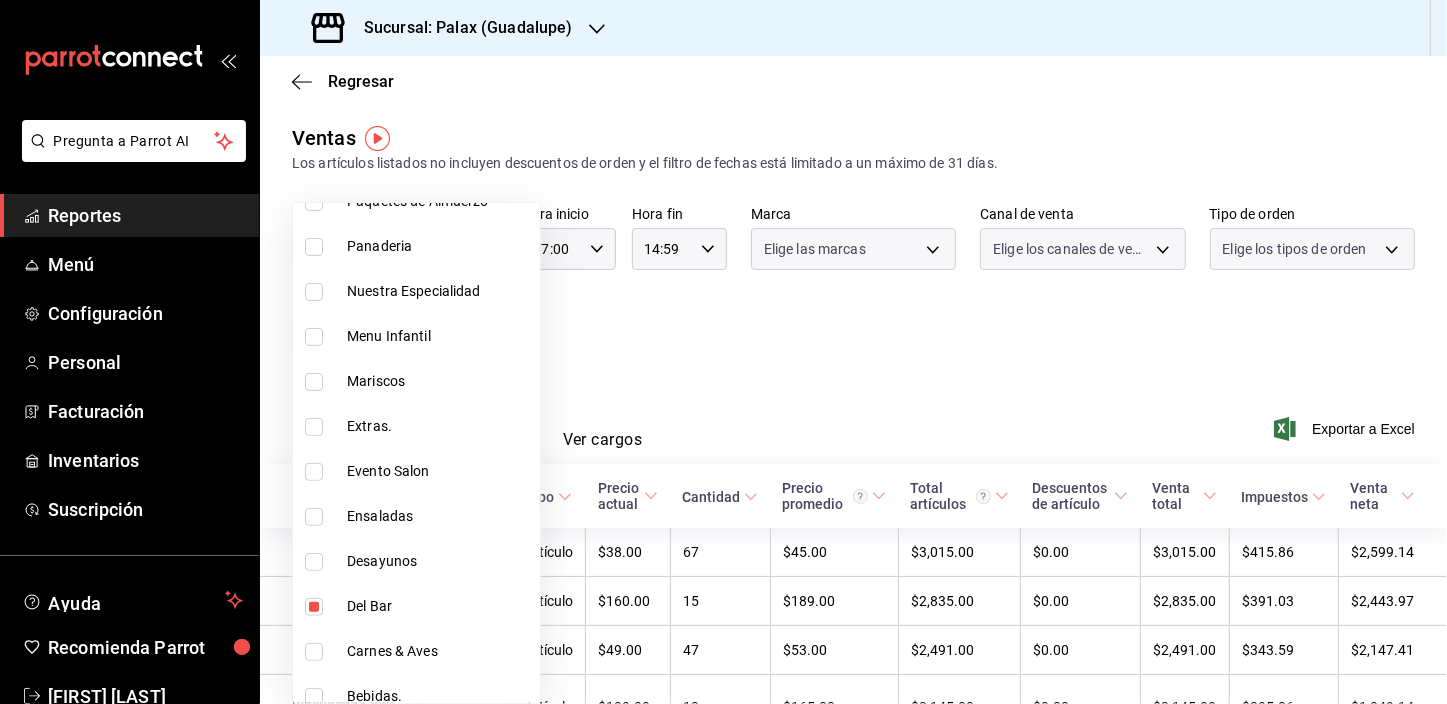 click at bounding box center (723, 352) 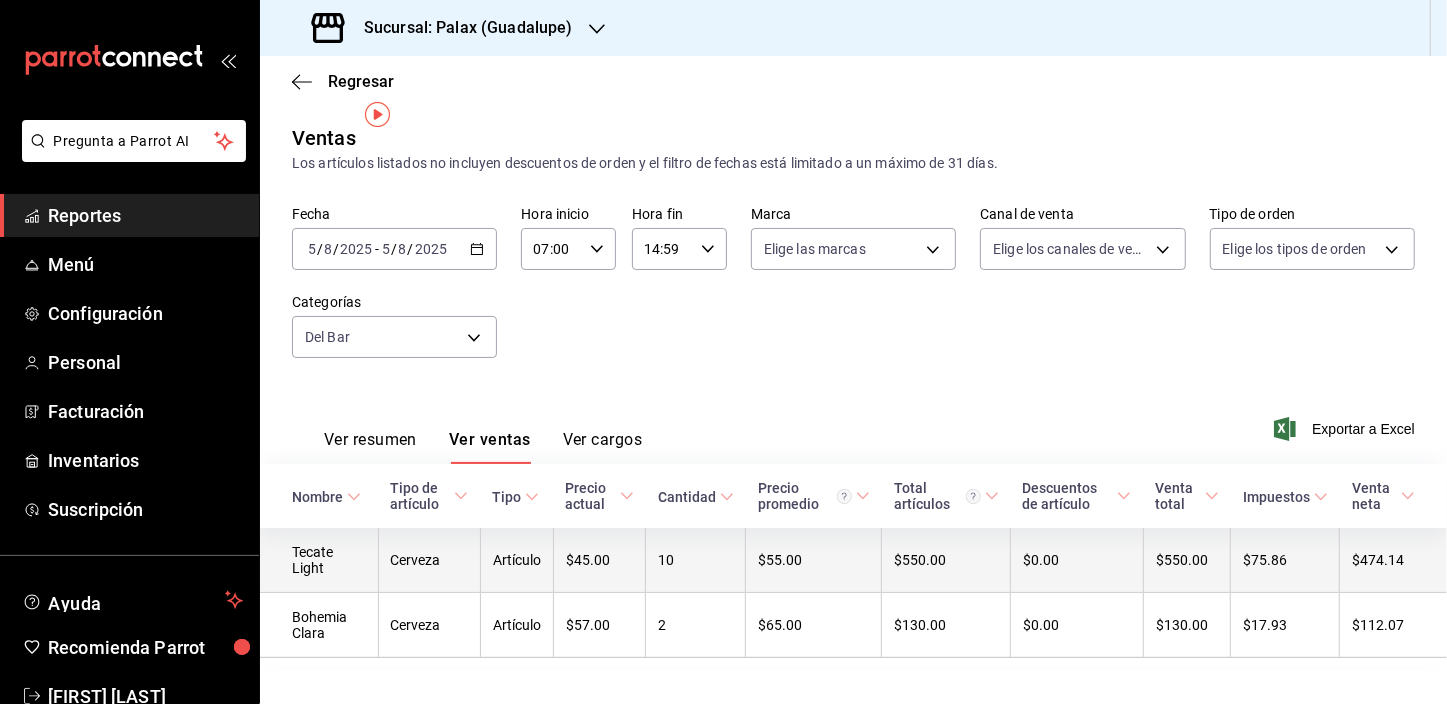 scroll, scrollTop: 33, scrollLeft: 0, axis: vertical 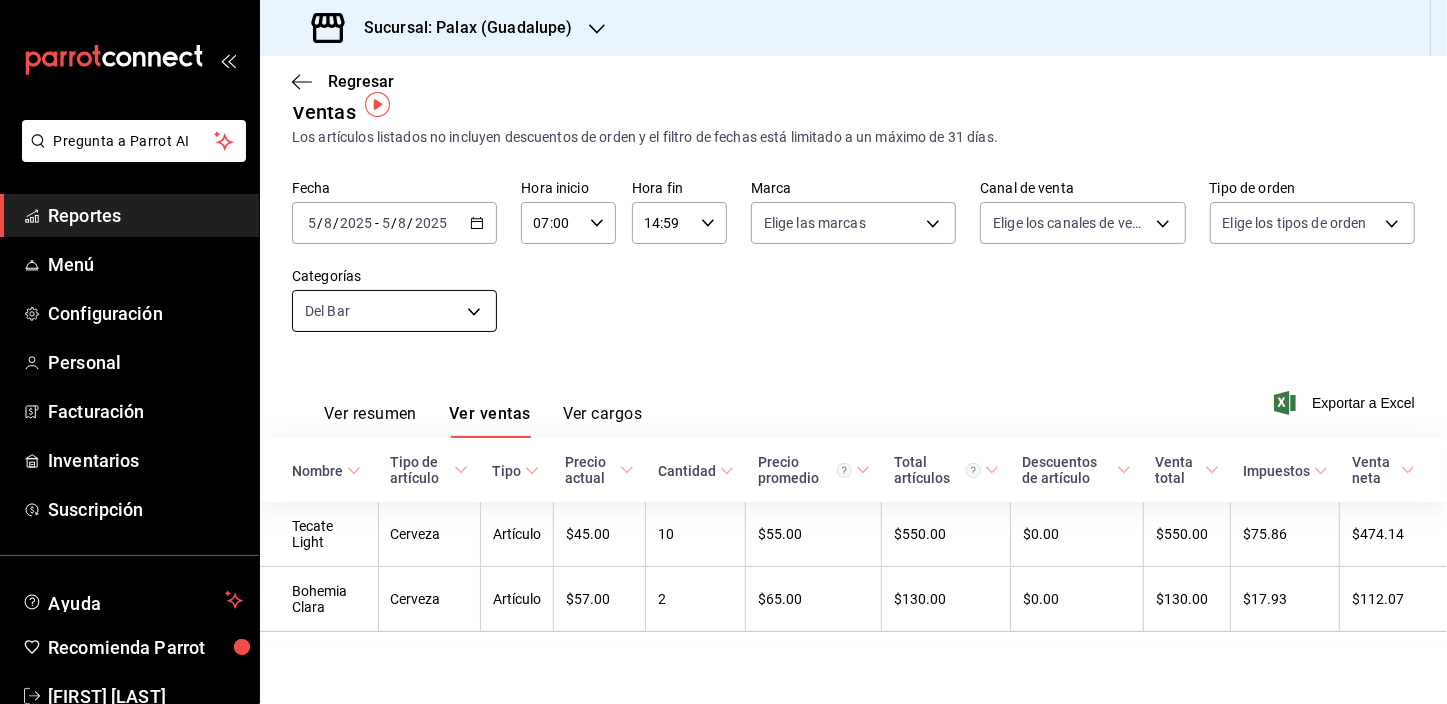 click on "Sucursal: Palax ([CITY]) Regresar Ventas Los artículos listados no incluyen descuentos de orden y el filtro de fechas está limitado a un máximo de 31 días. Fecha [DATE] [DATE] - [DATE] [DATE] Hora inicio [TIME] Hora inicio Hora fin [TIME] Hora fin Marca Elige las marcas Canal de venta Elige los canales de venta Tipo de orden Elige los tipos de orden Categorías Del Bar e5fa14e2-c7bb-4afd-b0cf-6d1a2447c4a1 Ver resumen Ver ventas Ver cargos Exportar a Excel Nombre Tipo de artículo Tipo Precio actual Cantidad Precio promedio   Total artículos   Descuentos de artículo Venta total Impuestos Venta neta Tecate Light Cerveza Artículo $[PRICE] [NUMBER] $[PRICE] $[PRICE] $[PRICE] $[PRICE] $[PRICE] Bohemia Clara Cerveza Artículo $[PRICE] [NUMBER] $[PRICE] $[PRICE] $[PRICE] $[PRICE] $[PRICE] GANA 1 MES GRATIS EN TU SUSCRIPCIÓN AQUÍ" at bounding box center (723, 352) 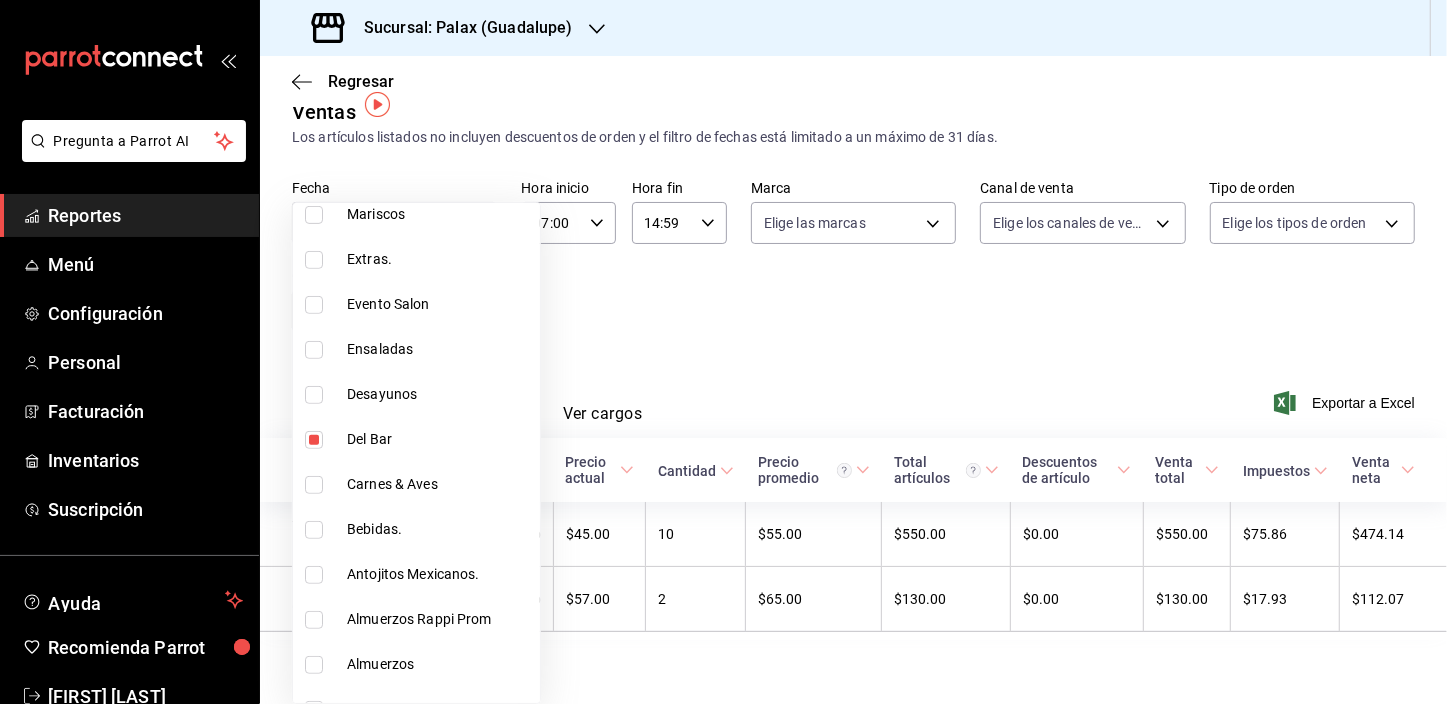 scroll, scrollTop: 636, scrollLeft: 0, axis: vertical 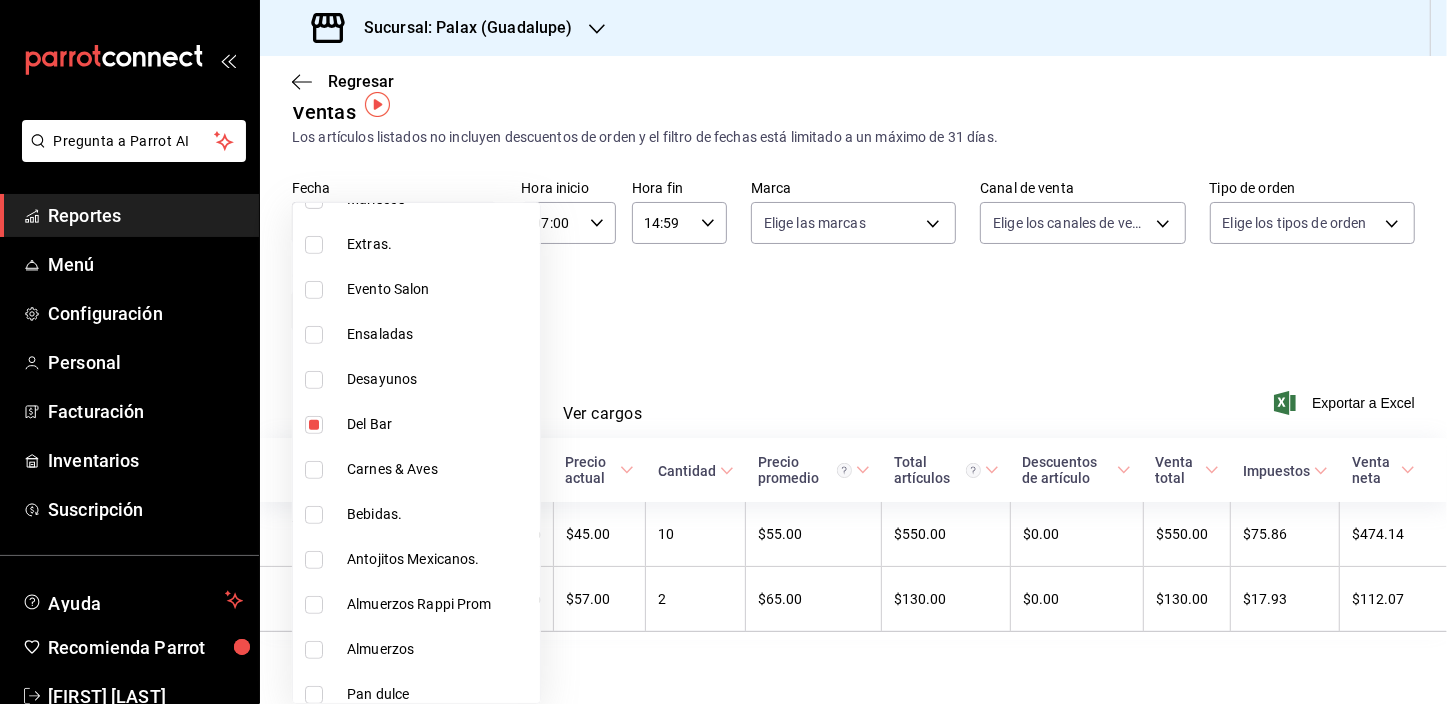 click at bounding box center (318, 425) 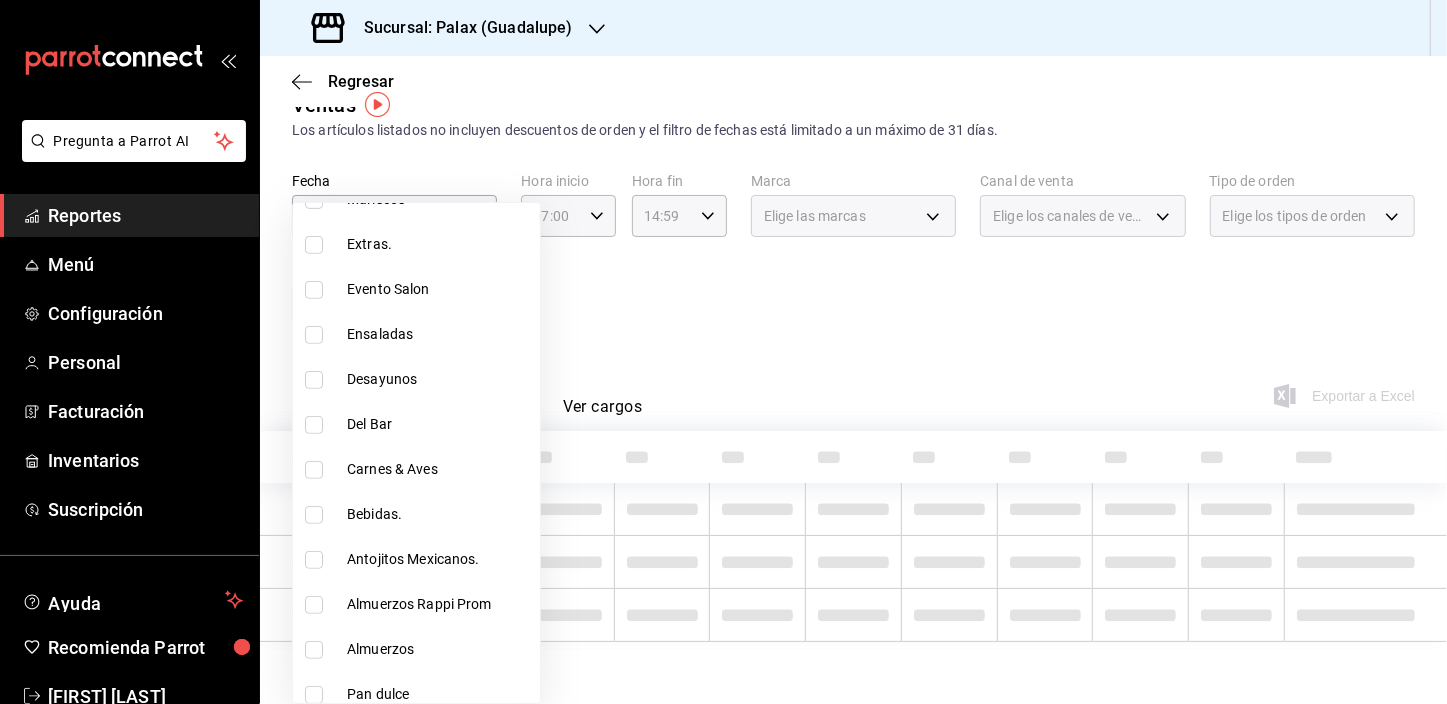 type 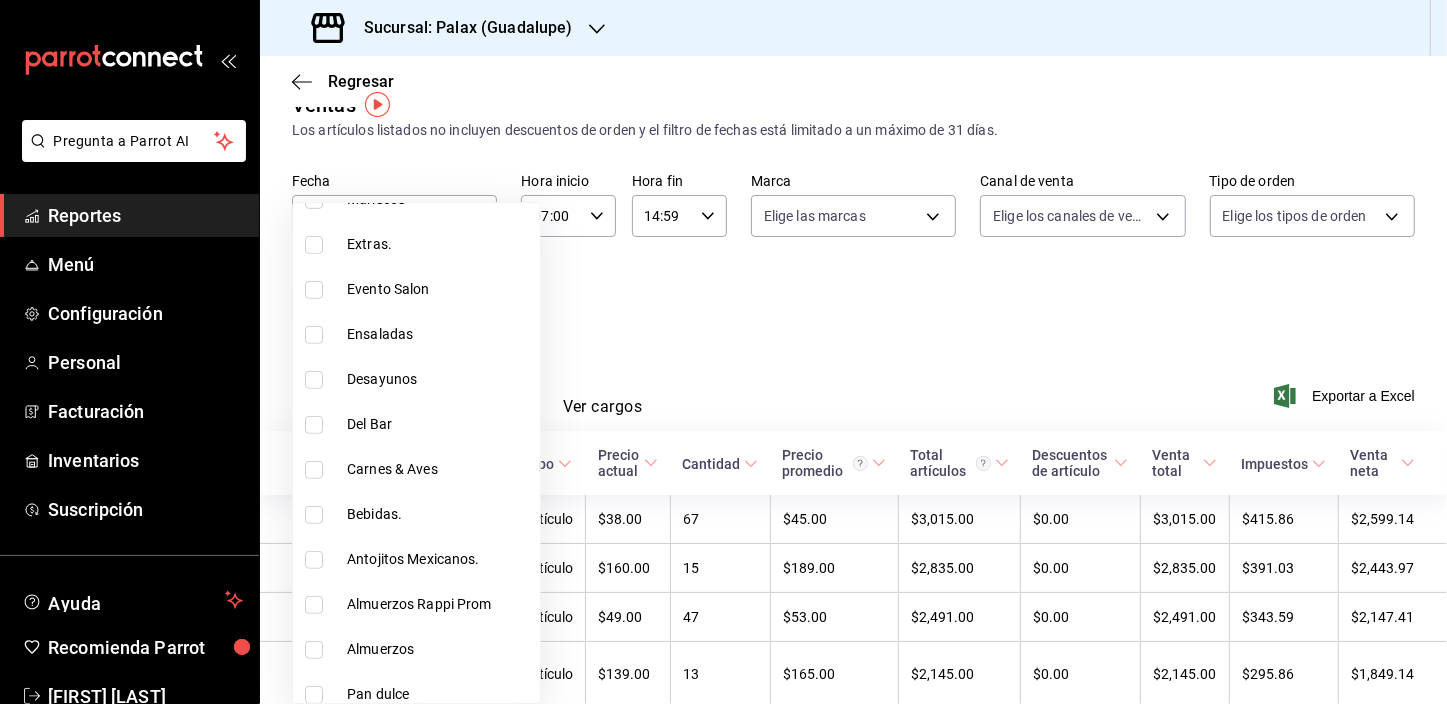 click at bounding box center (314, 515) 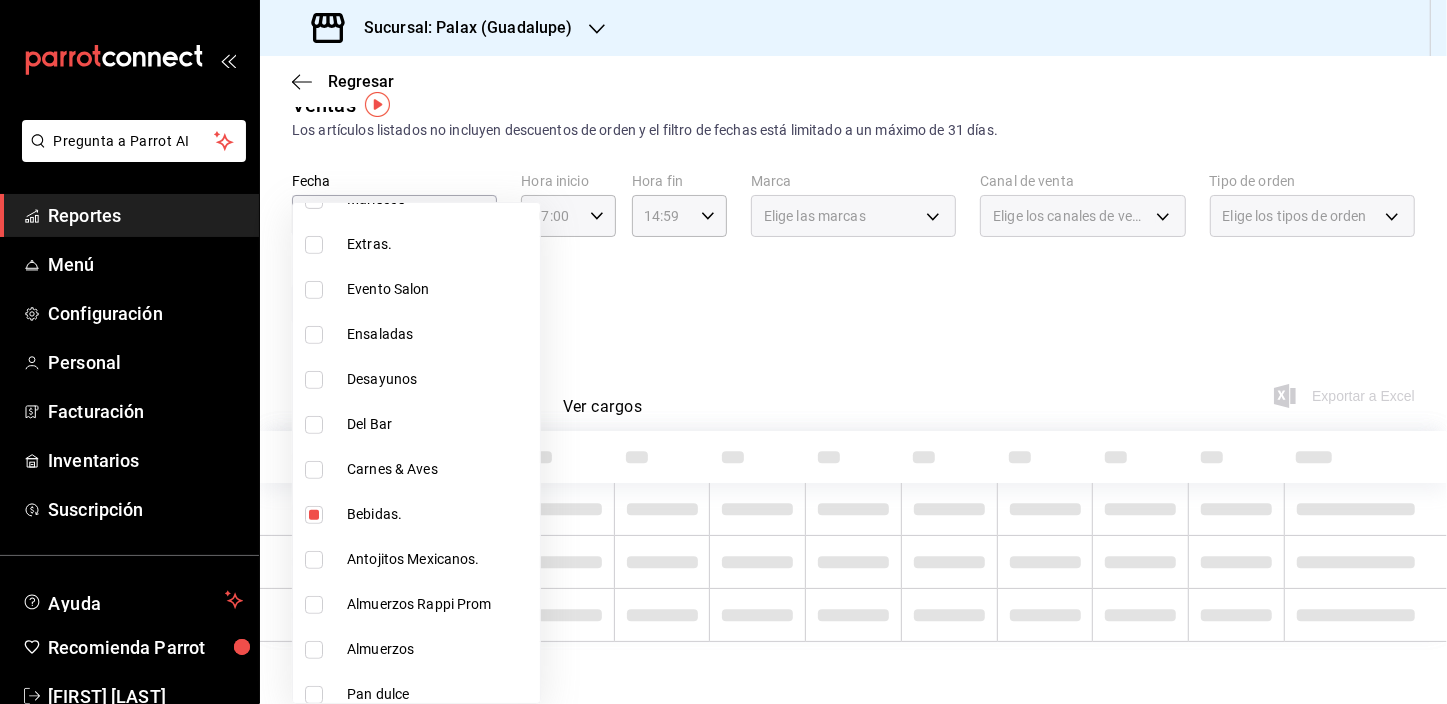 click at bounding box center [723, 352] 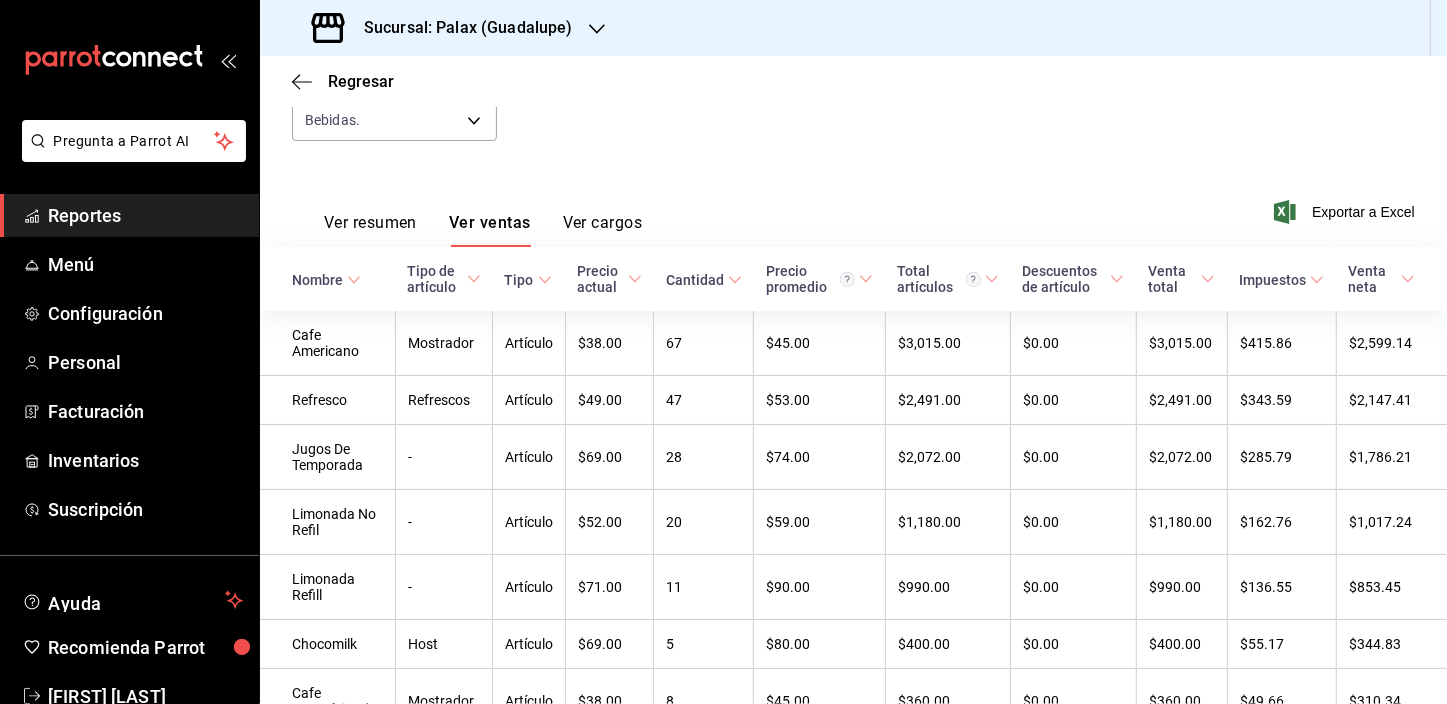scroll, scrollTop: 126, scrollLeft: 0, axis: vertical 